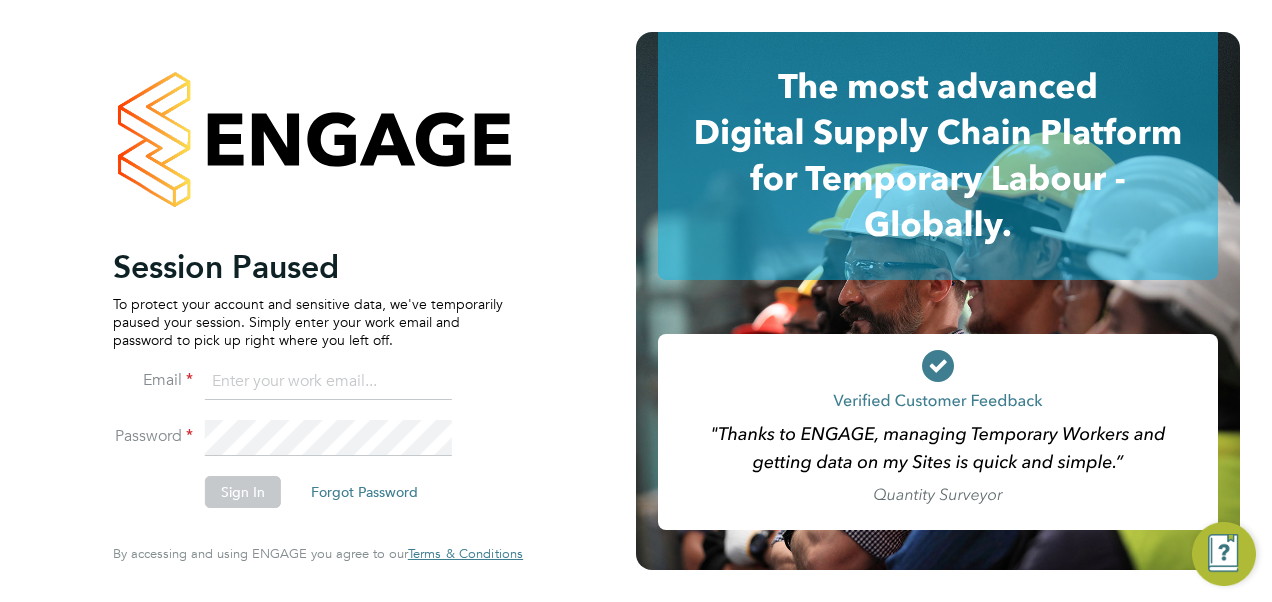 scroll, scrollTop: 0, scrollLeft: 0, axis: both 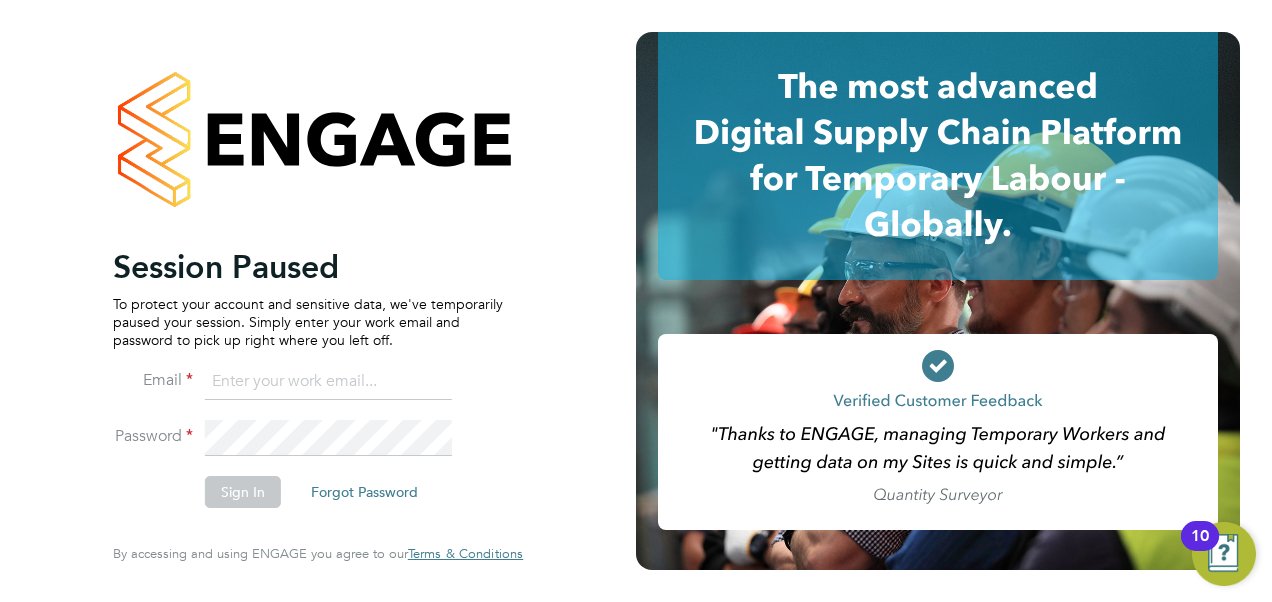 click 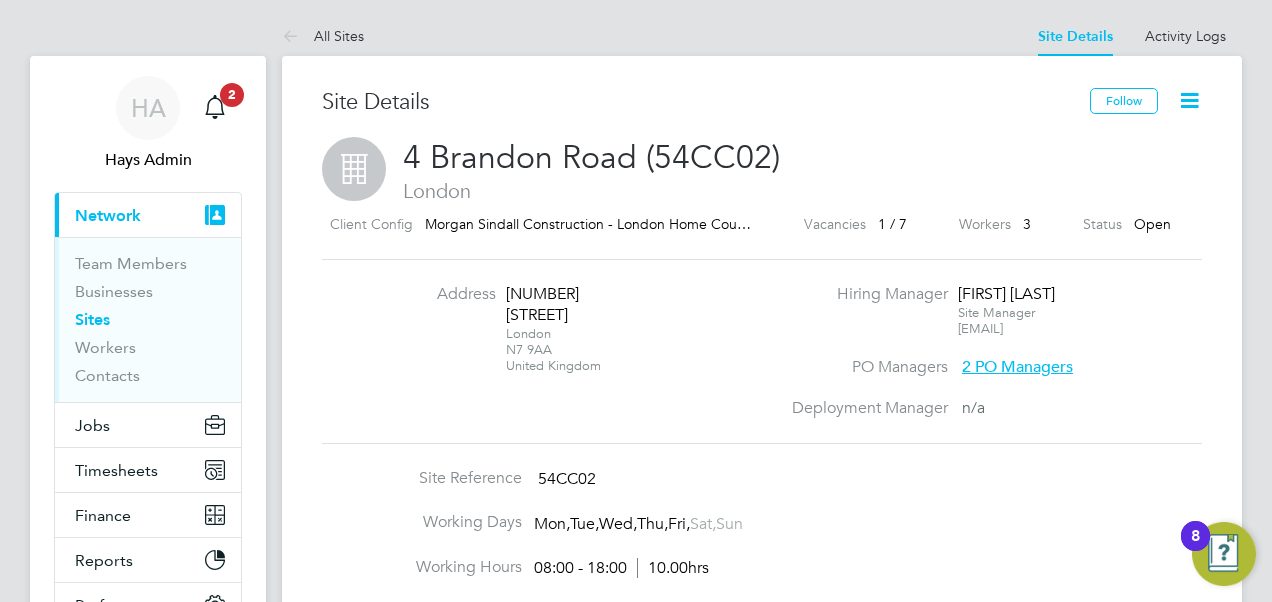 scroll, scrollTop: 1, scrollLeft: 0, axis: vertical 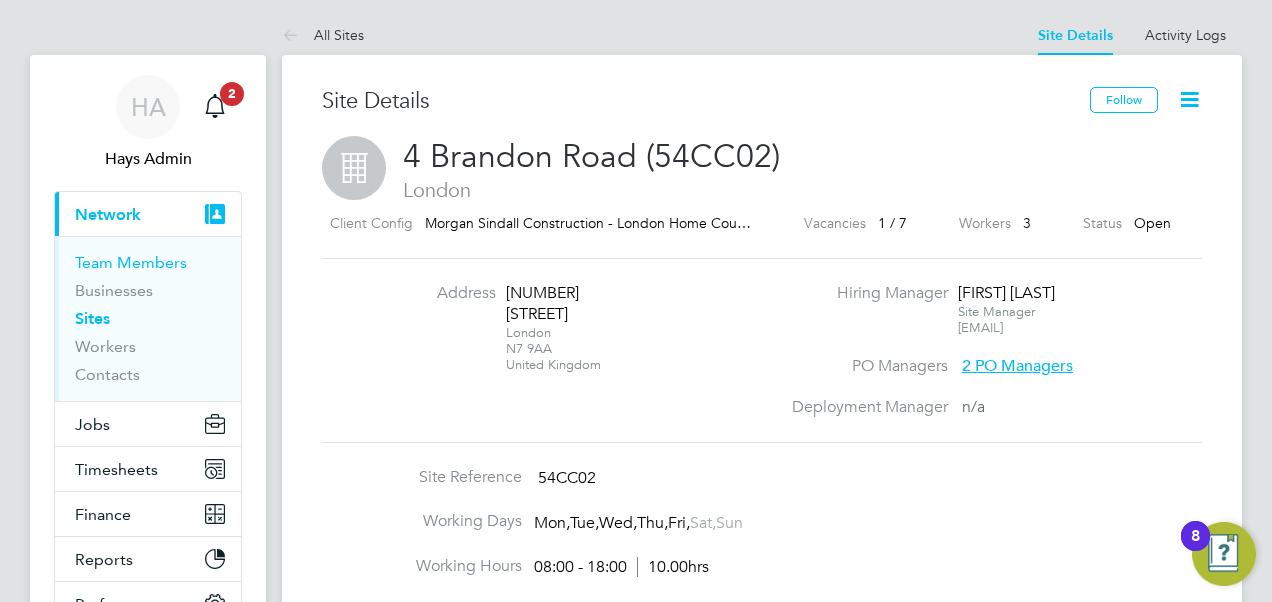 click on "Team Members" at bounding box center [131, 262] 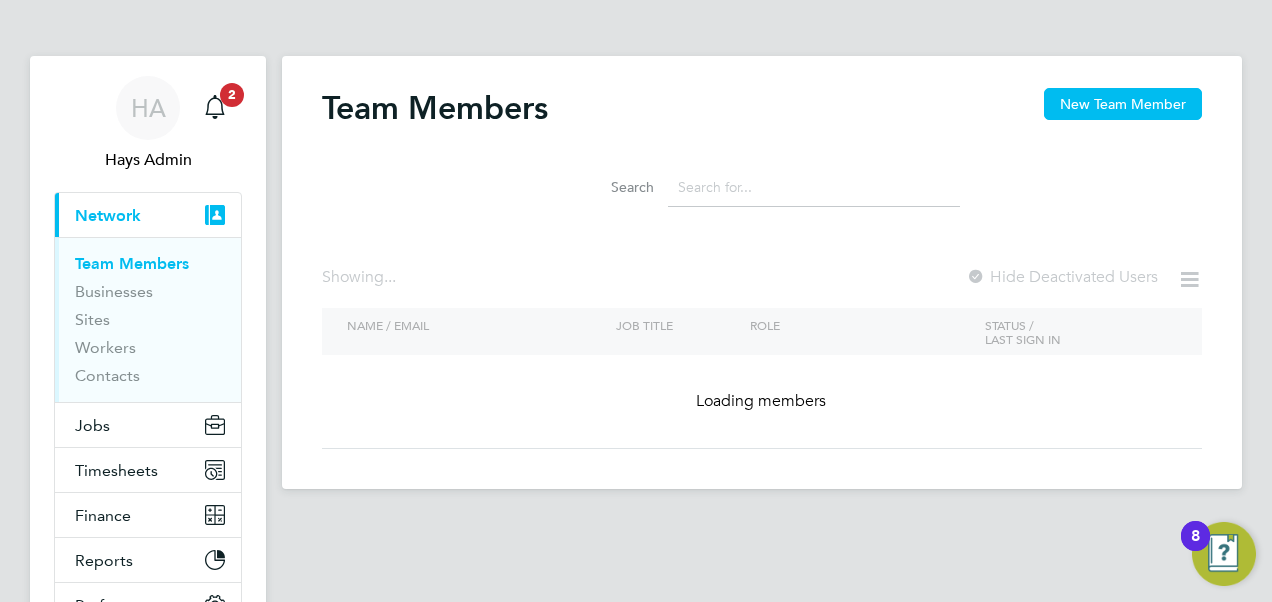 click 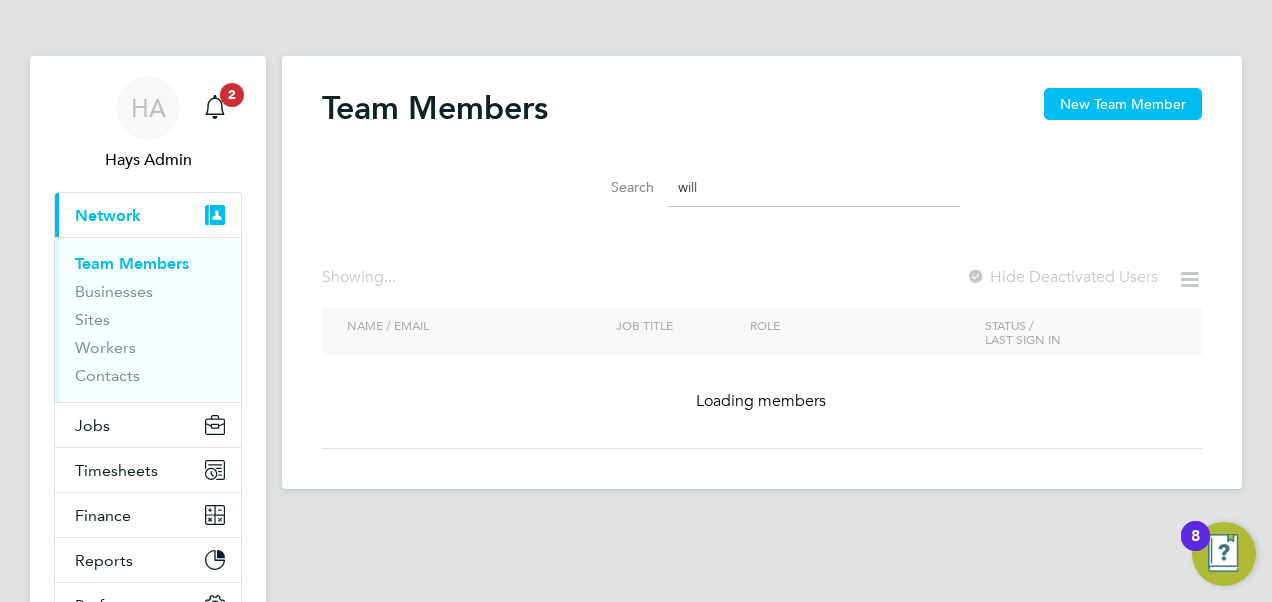 click on "will" 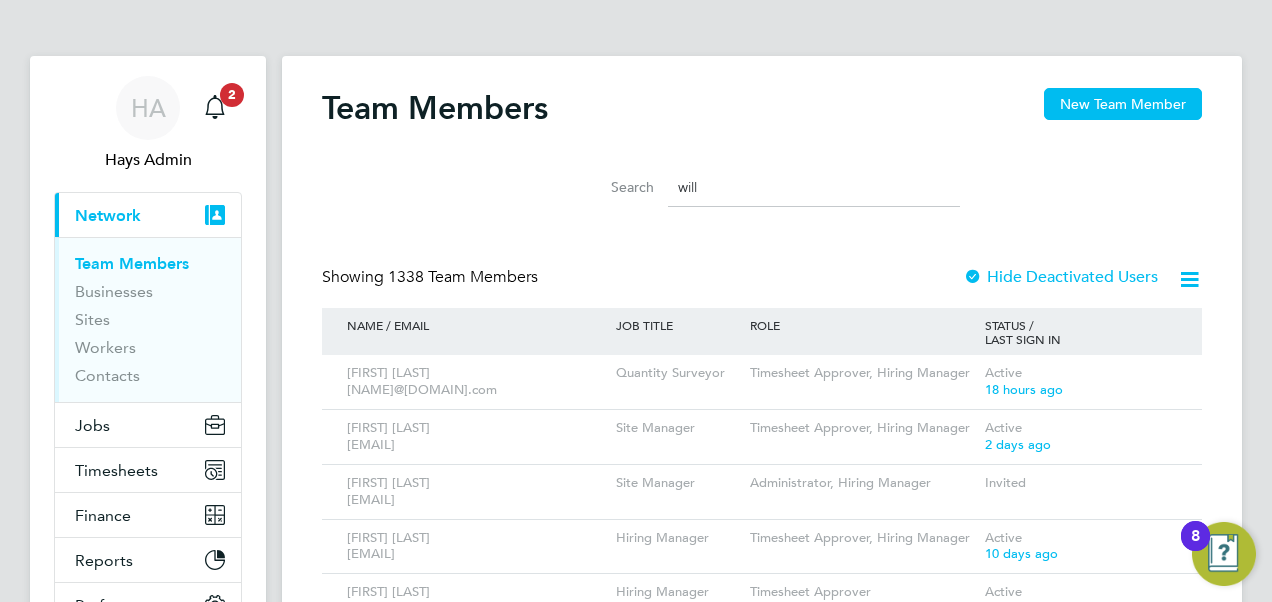 click on "will" 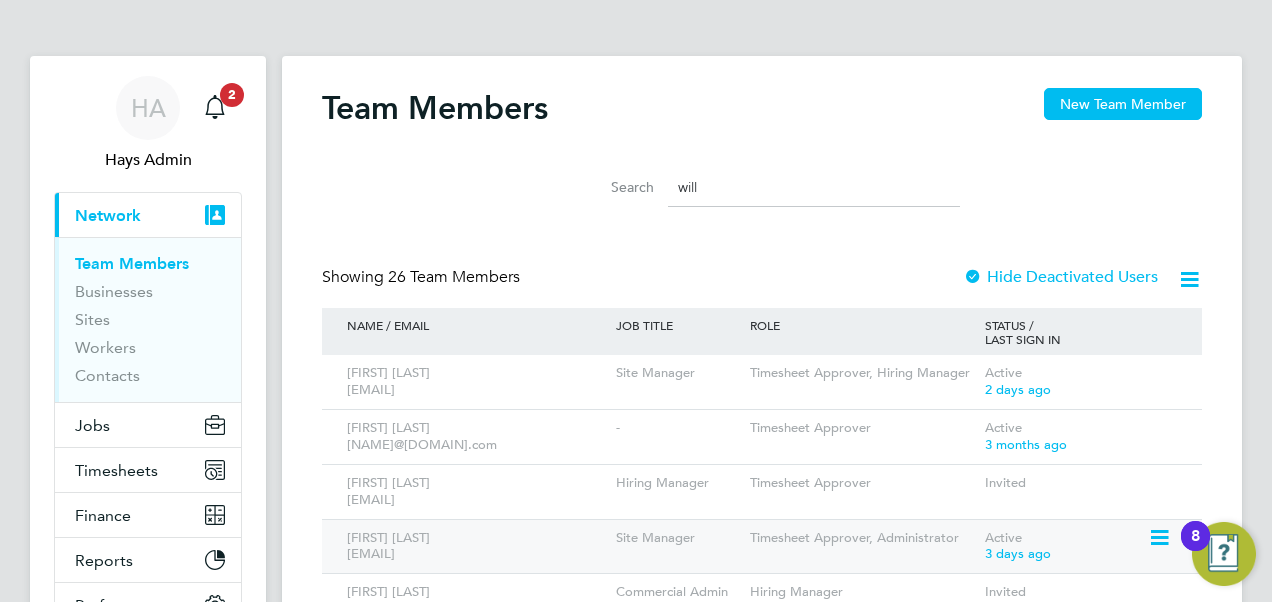 type on "will" 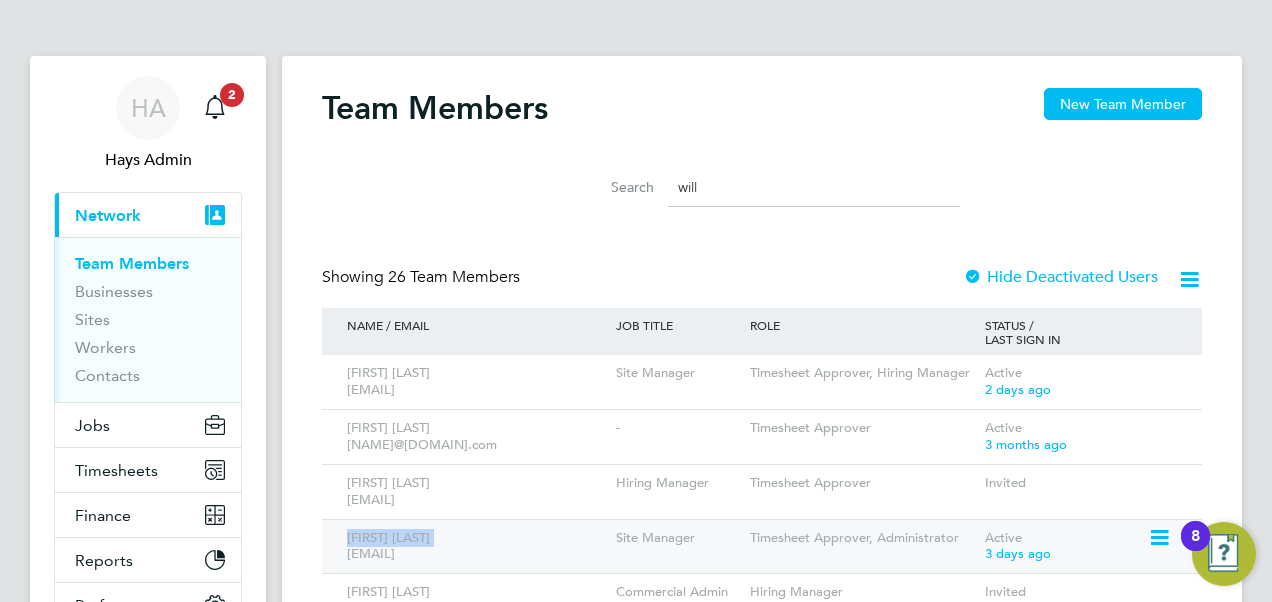 click on "[FIRST] [LAST] [EMAIL]" 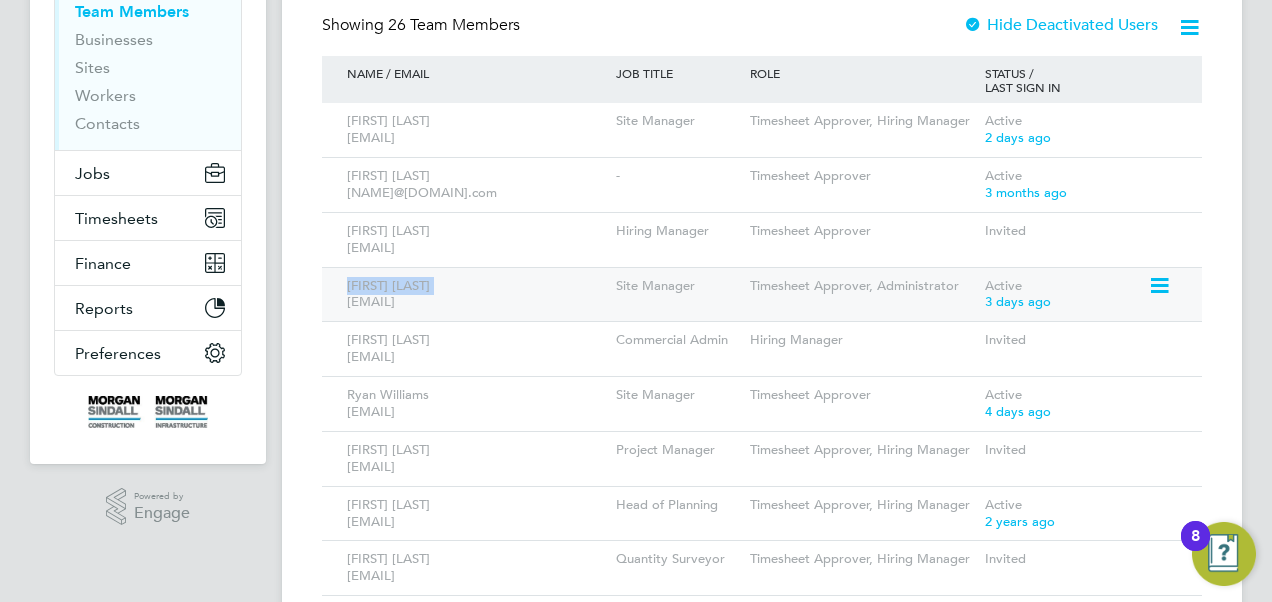 scroll, scrollTop: 278, scrollLeft: 0, axis: vertical 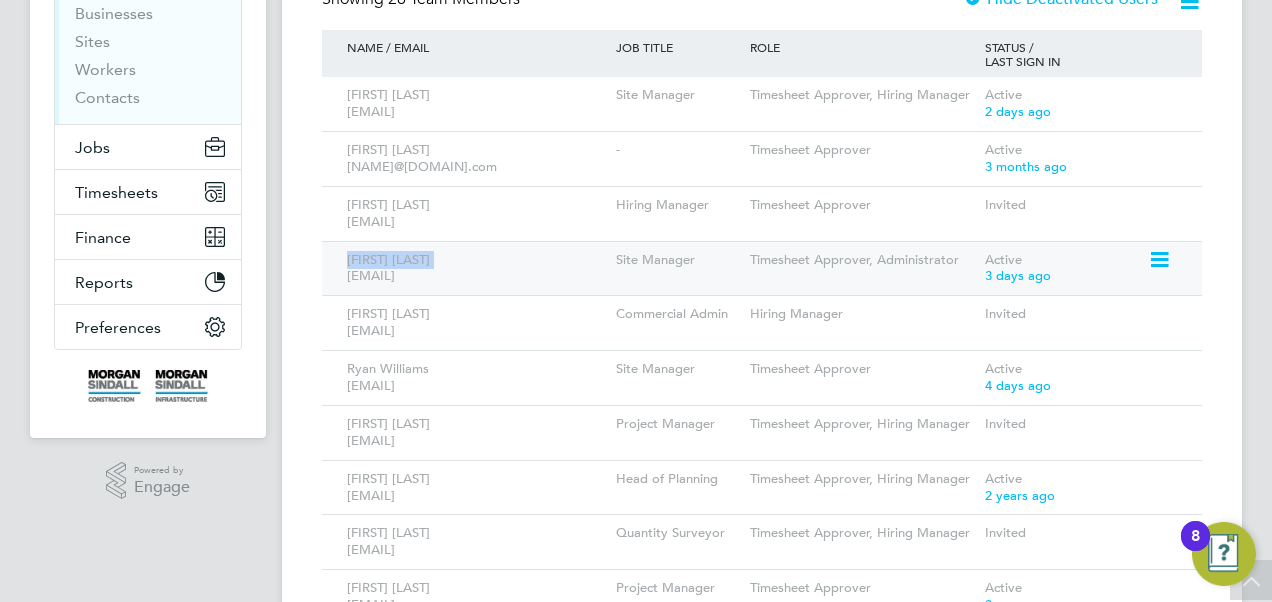 click 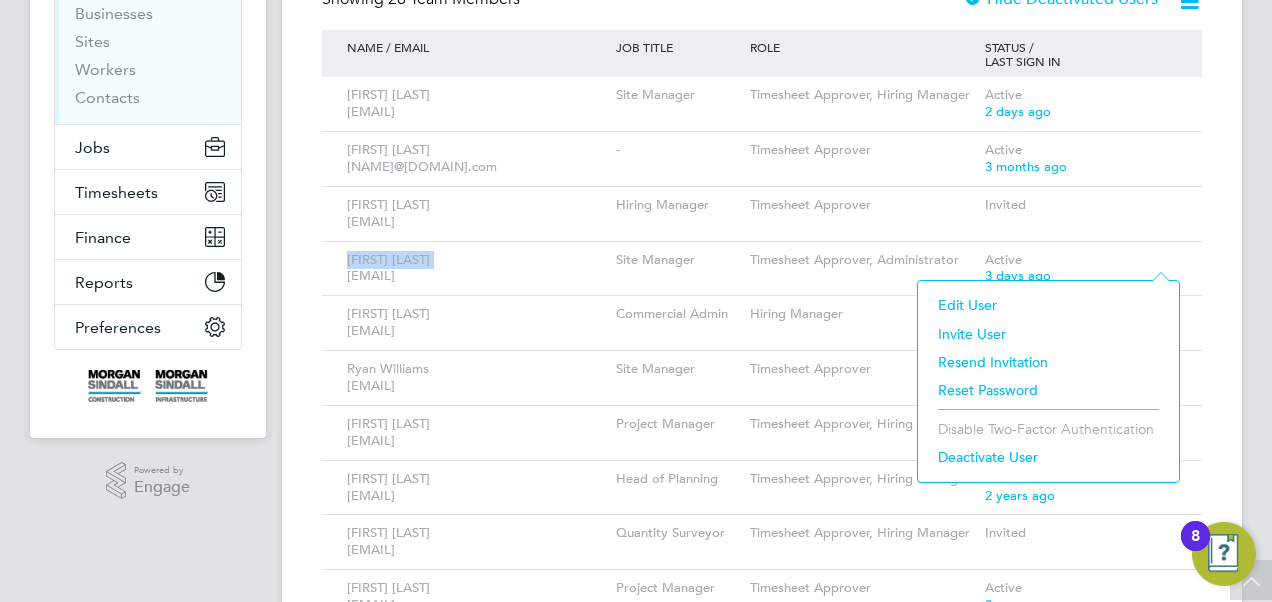 click on "Edit User" 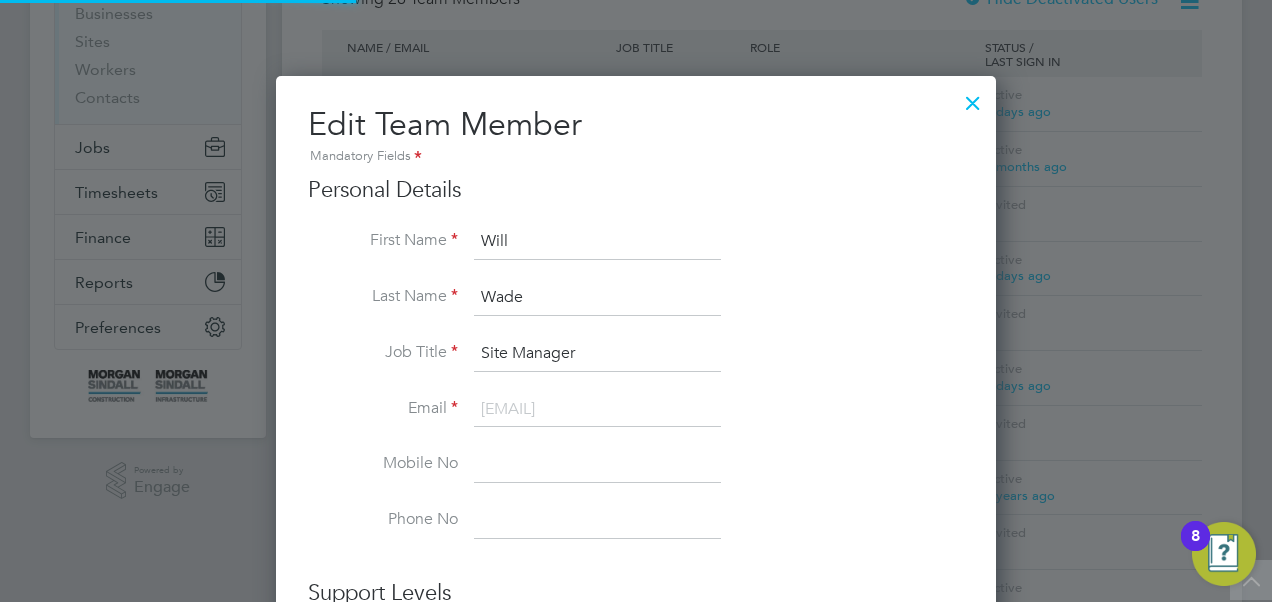scroll, scrollTop: 10, scrollLeft: 10, axis: both 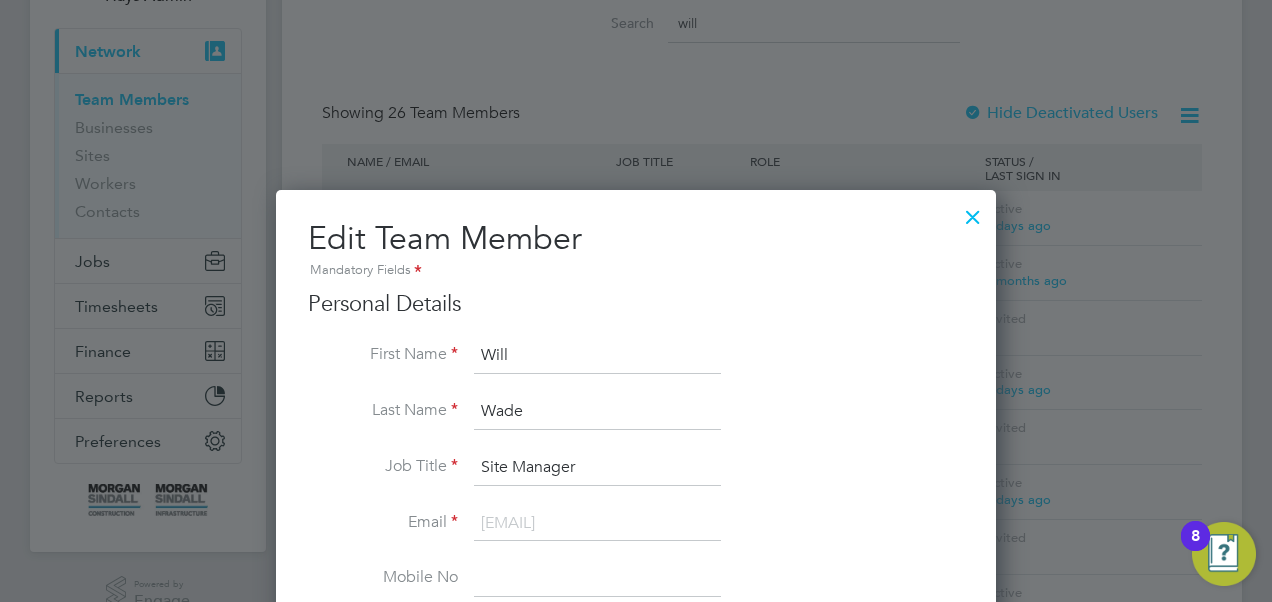 click 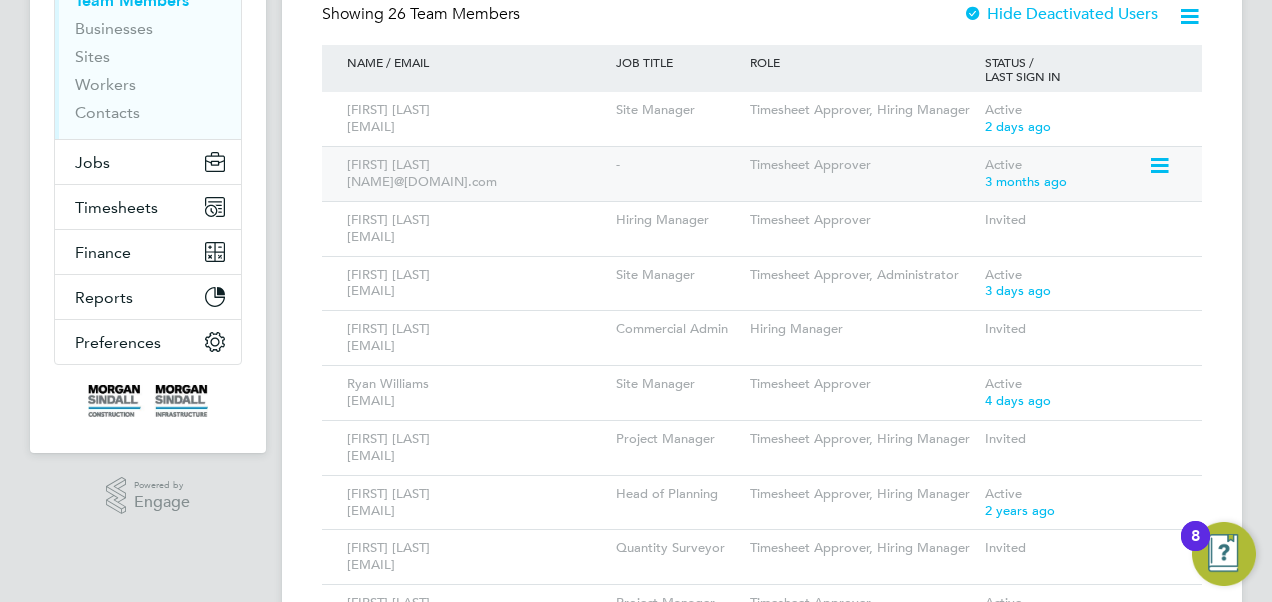 scroll, scrollTop: 278, scrollLeft: 0, axis: vertical 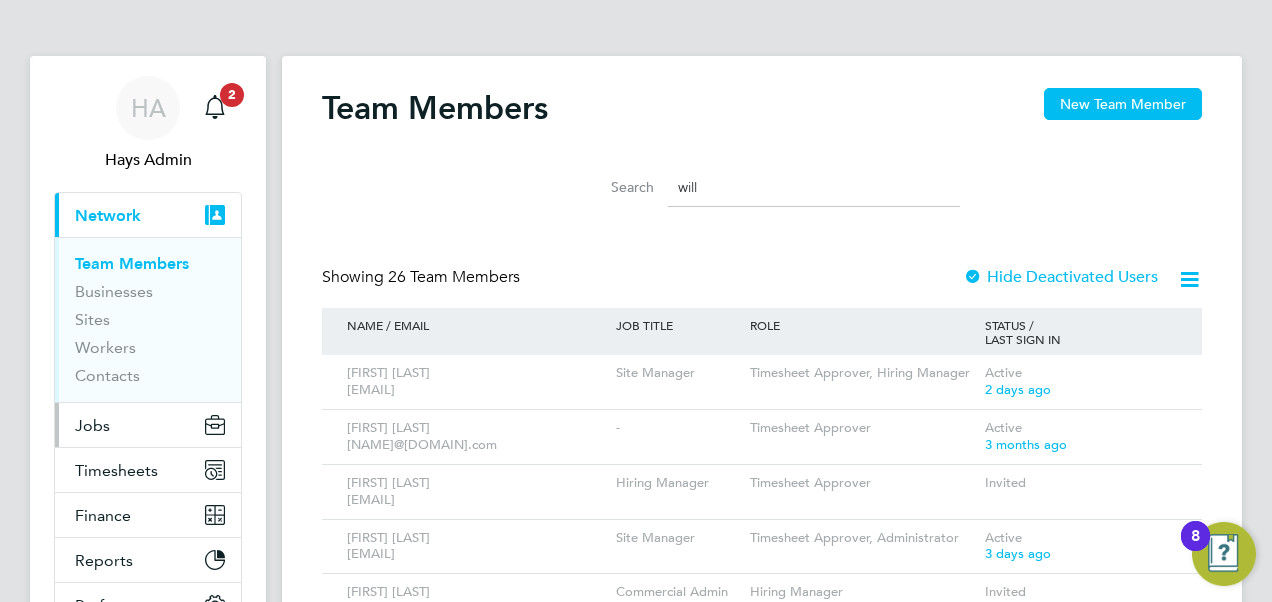 click on "Jobs" at bounding box center [92, 425] 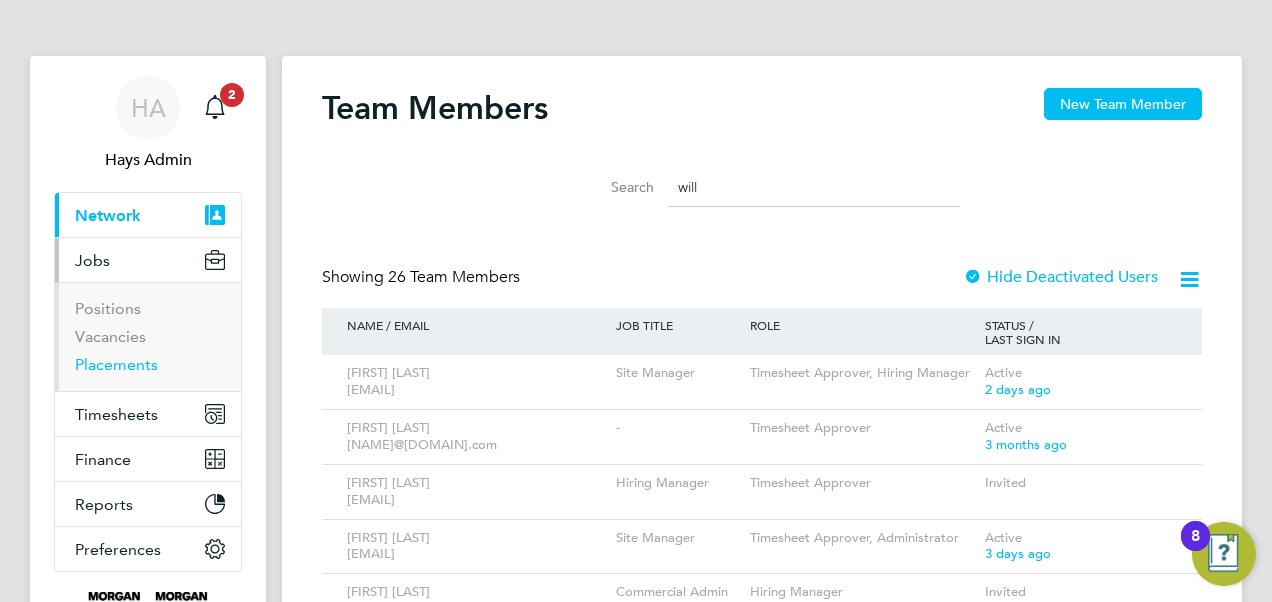 click on "Placements" at bounding box center [116, 364] 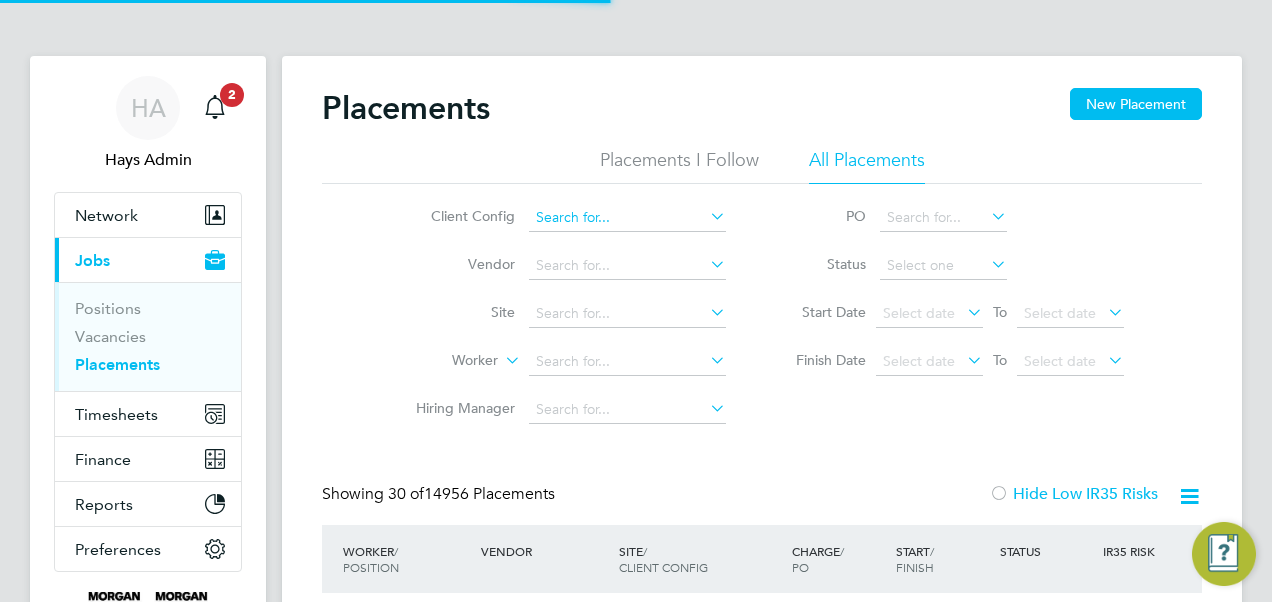 click 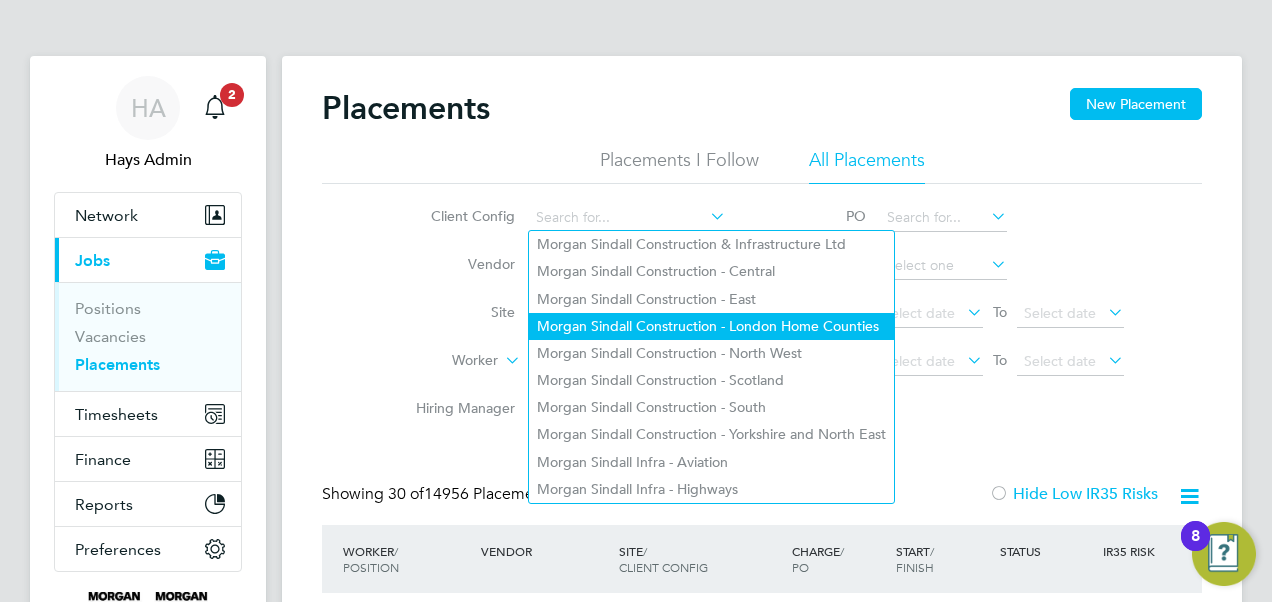 click on "Morgan Sindall Construction - London Home Counties" 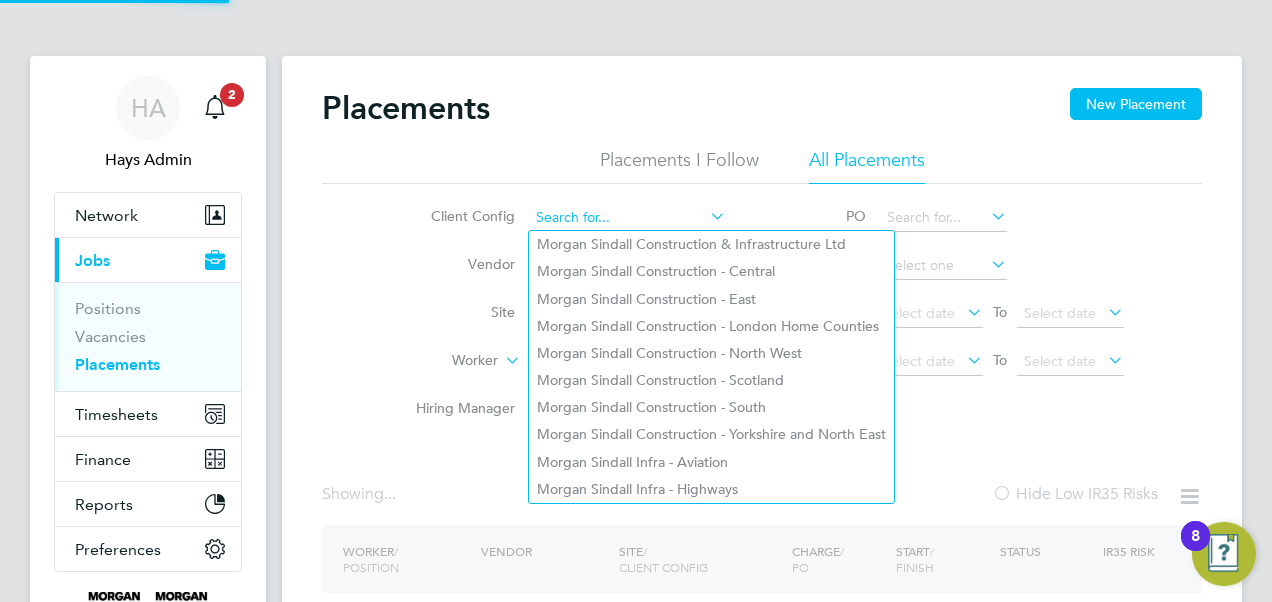 click 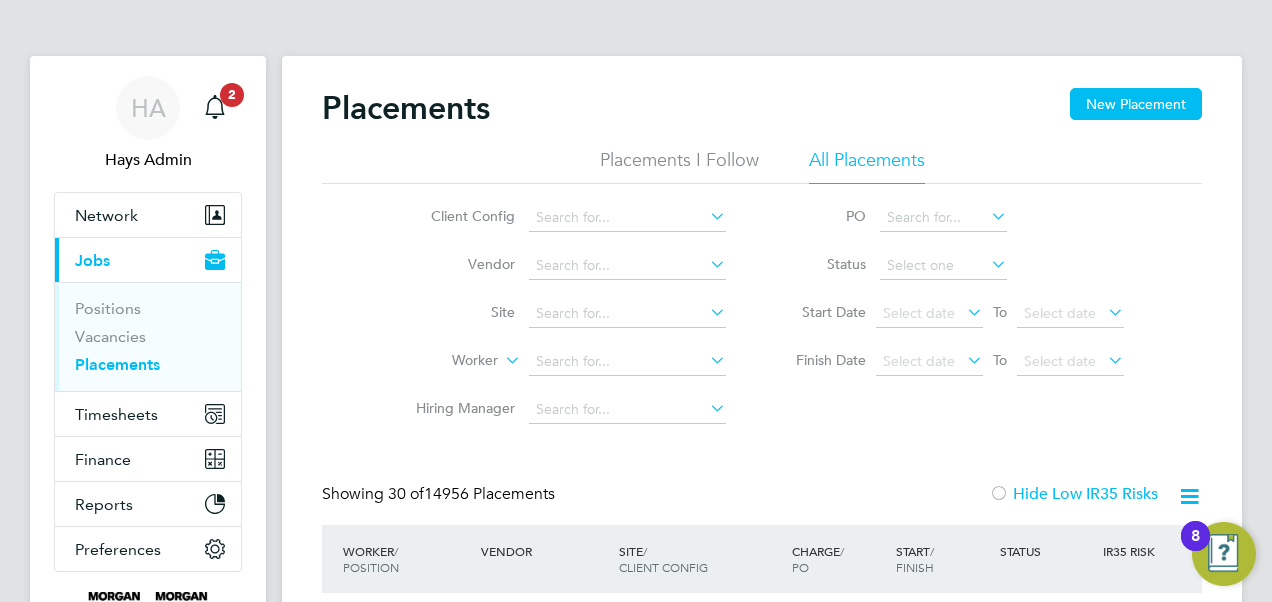 click on "Morgan Sindall Construction - London Home Counties" 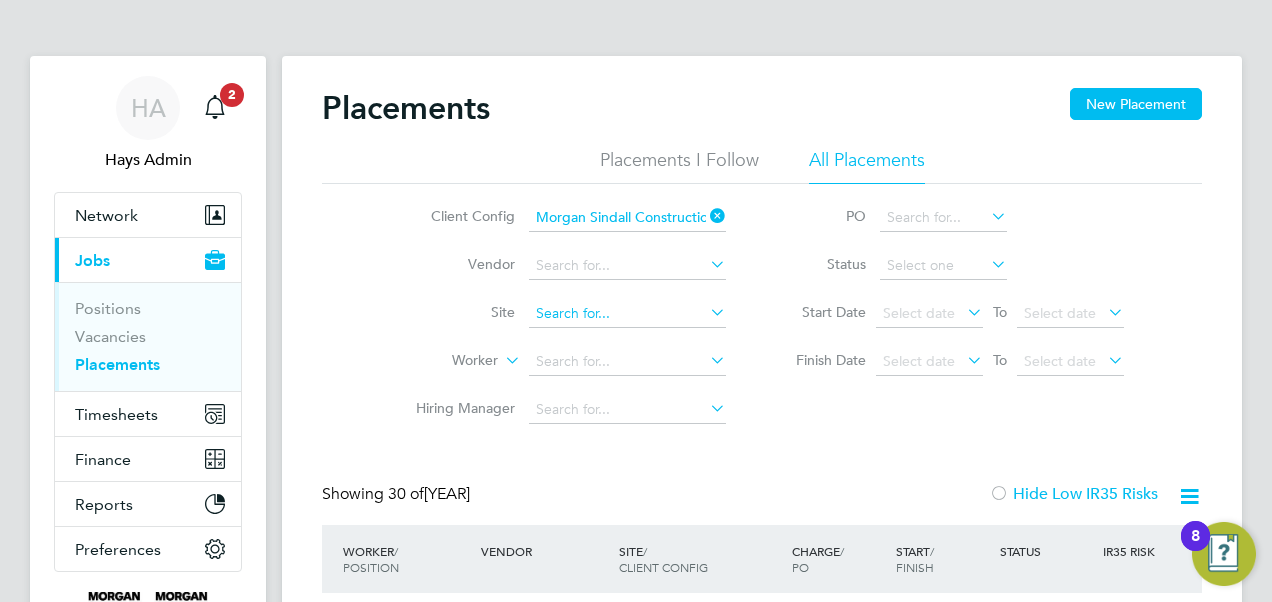 click 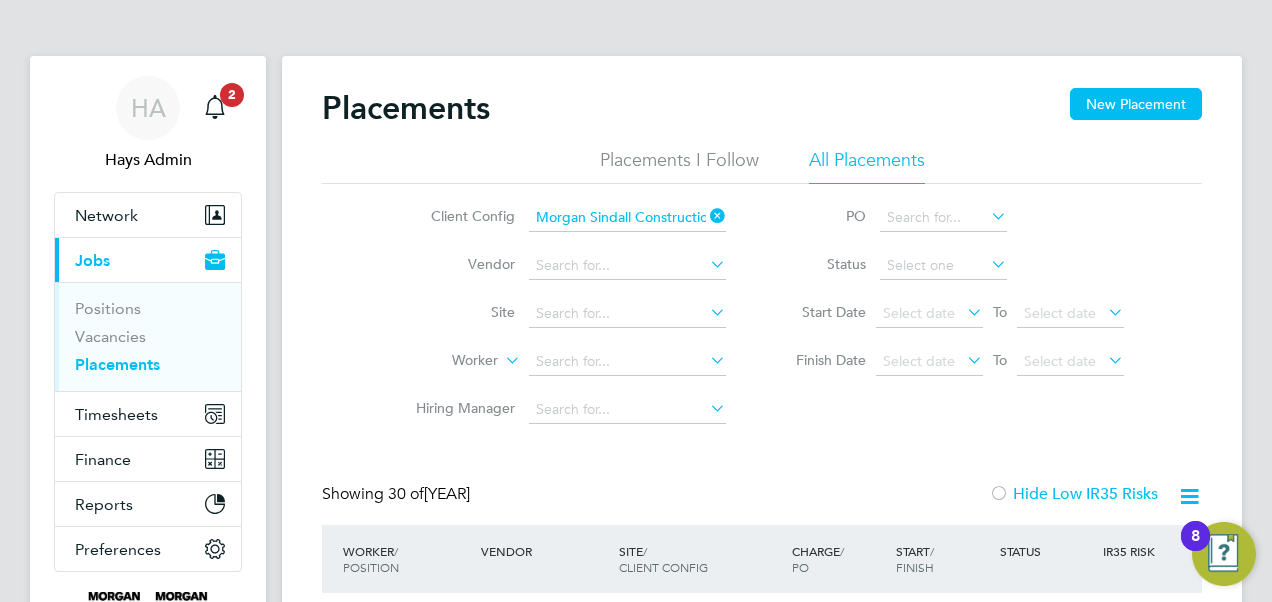 click on "Placements New Placement Placements I Follow All Placements Client Config   Morgan Sindall Construction - [LOCATION] Home Counties Vendor     Site     Worker     Hiring Manager   PO   Status   Start Date
Select date
To
Select date
Finish Date
Select date
To
Select date
Showing   30 of  2016 Placements Hide Low IR35 Risks Worker  / Position Vendor Site / Client Config Charge  / PO Start  / Finish Status IR35 Risk [FIRST] [LAST] CPCS Forklift South 2025 Randstad Solutions Limited [LOCATION] ([NUMBER]… Morgan Sindall Construction - [LOCATION] Home Counties £25.60   / hr P/93CC01/0… 04 Jul 2025 01 Aug 2025 Complete Disabled [FIRST] [LAST] Gateman/Traffic Marshall [LOCATION] 2025 Randstad Solutions Limited [LOCATION] £21.29   / hr P/93CB07/0… 30 Jun 2025 31 Jul 2025 Complete Disabled [FIRST] [LAST] Labourer/Cleaner [LOCATION] 2025 Randstad Solutions Limited [LOCATION] £20.82   / hr P/54Z004/0…" 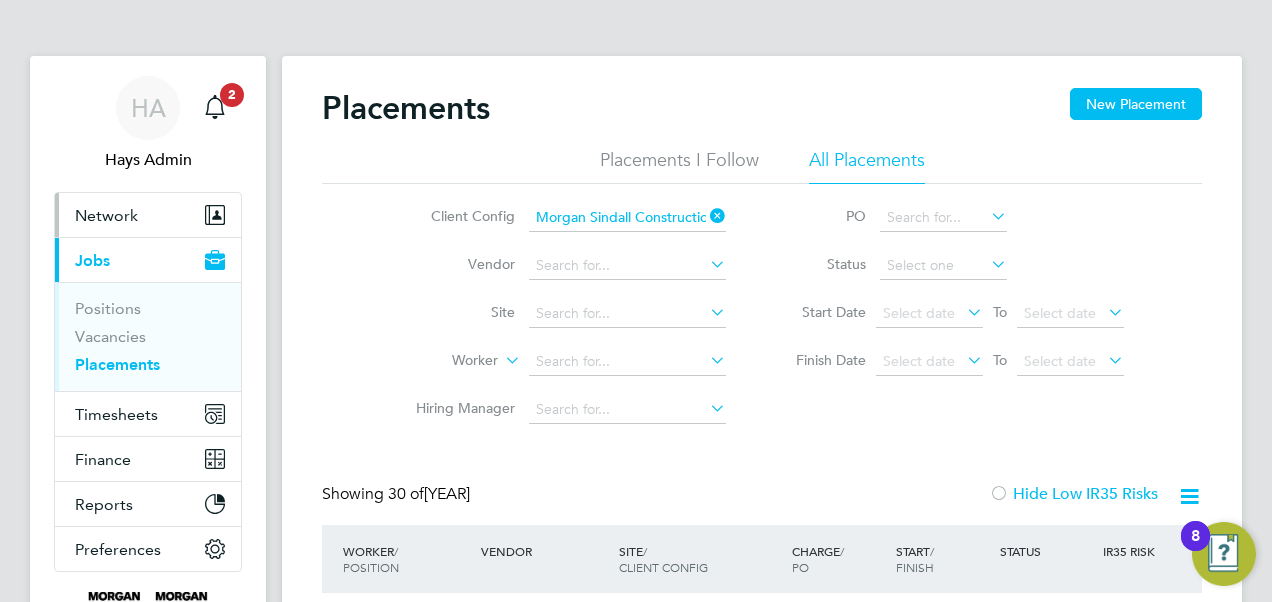 click on "Network" at bounding box center (148, 215) 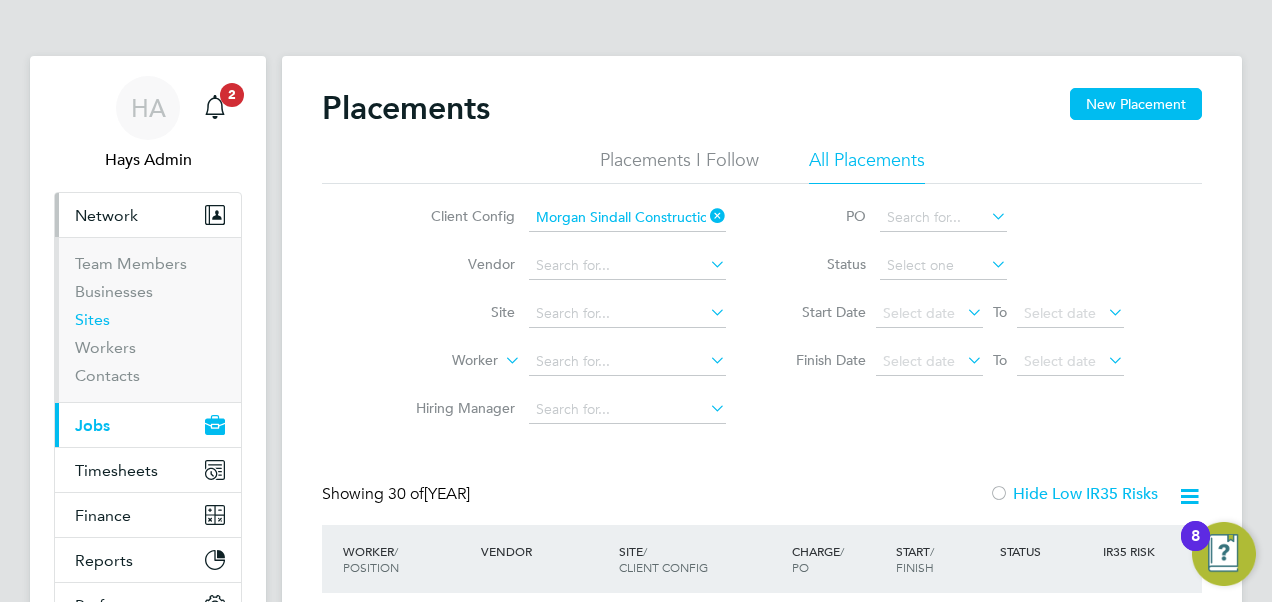 click on "Sites" at bounding box center (92, 319) 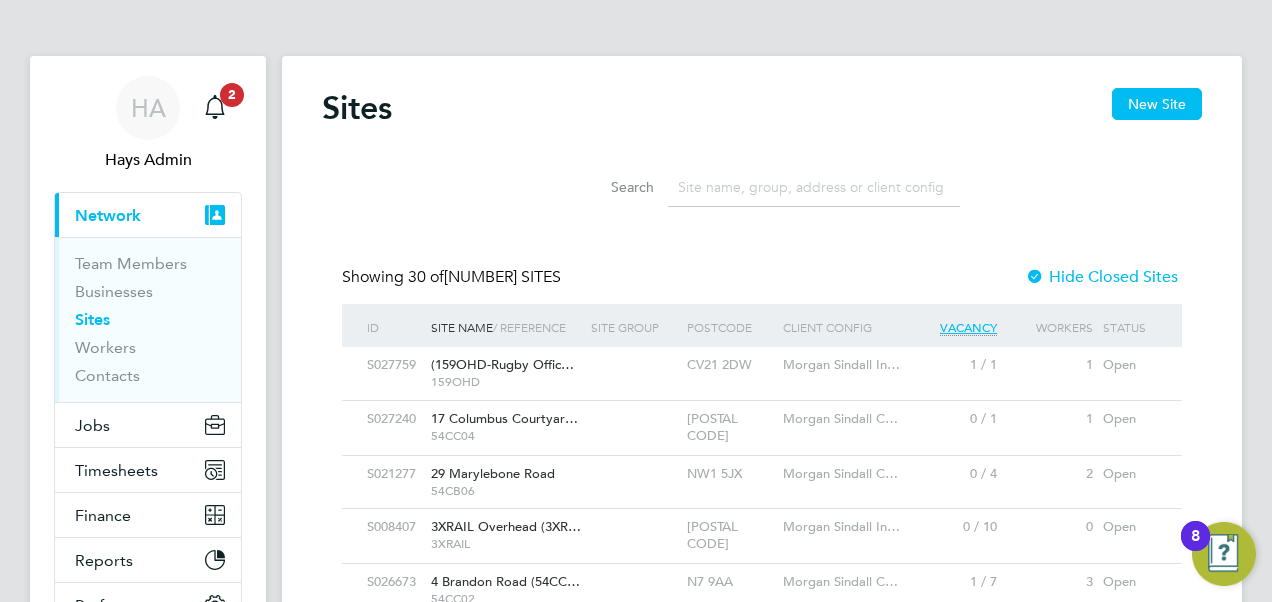 click 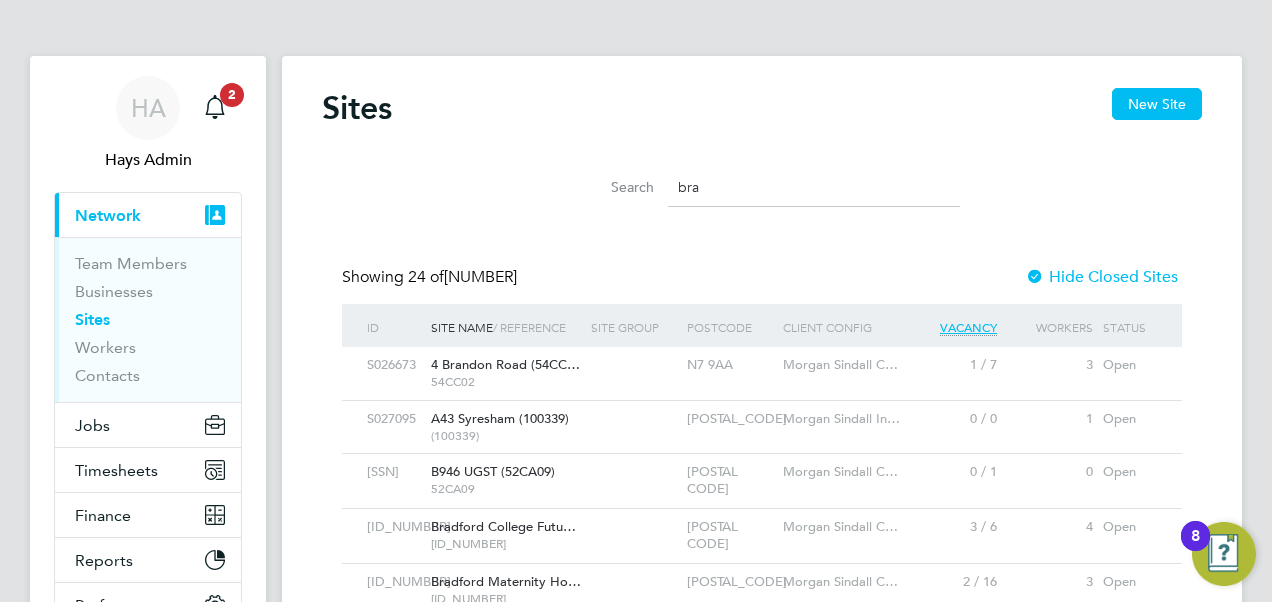 type on "bra" 